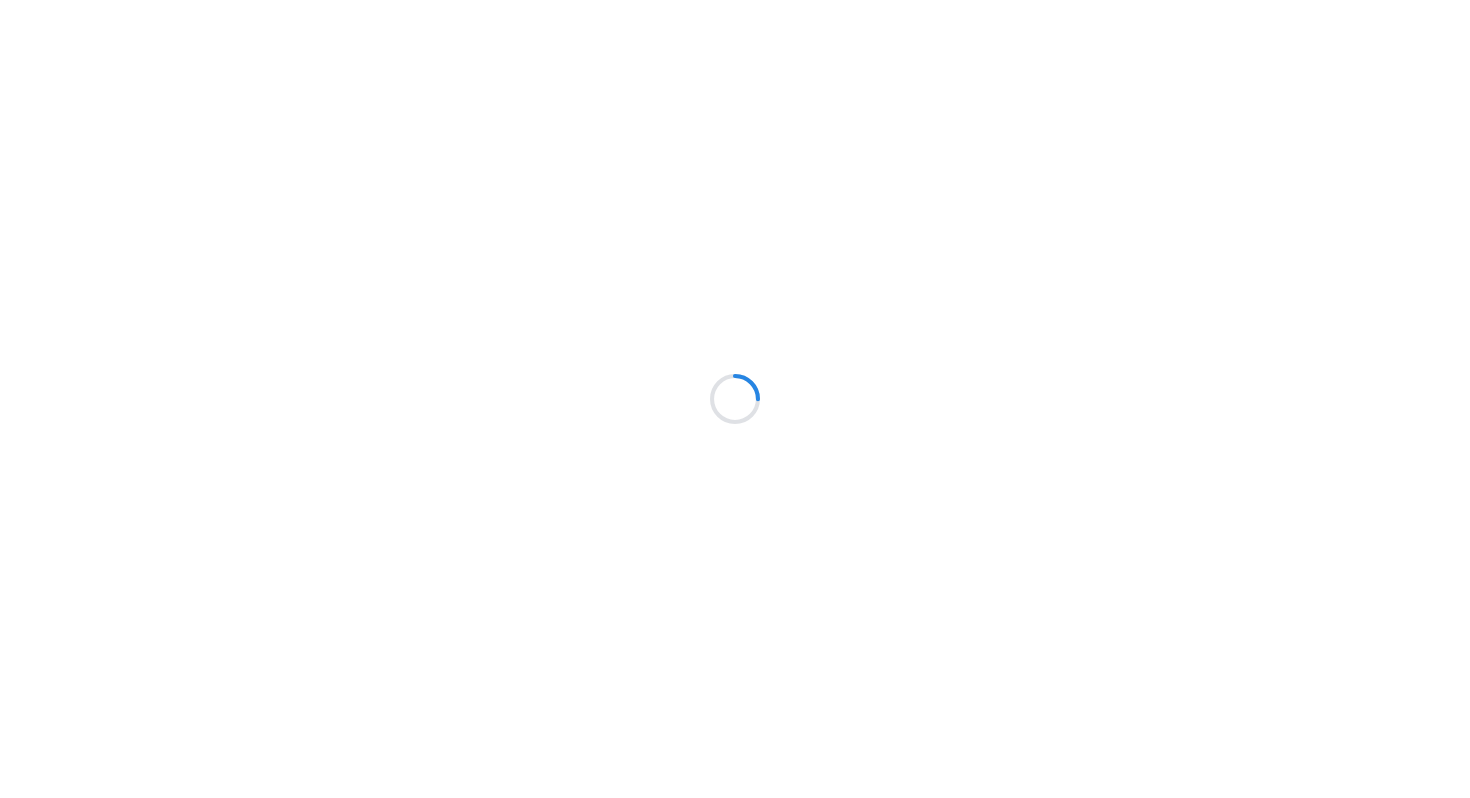 scroll, scrollTop: 0, scrollLeft: 0, axis: both 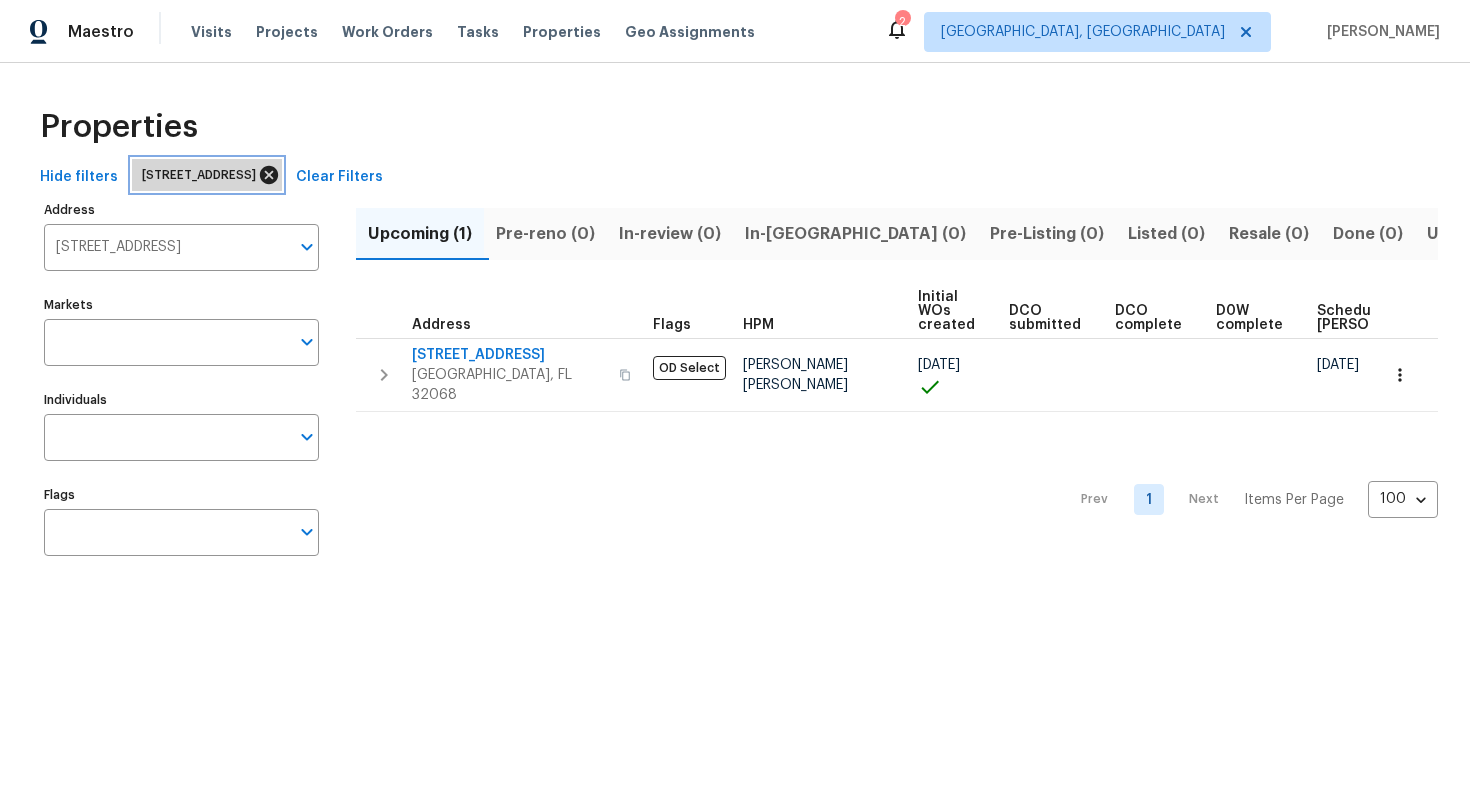 click 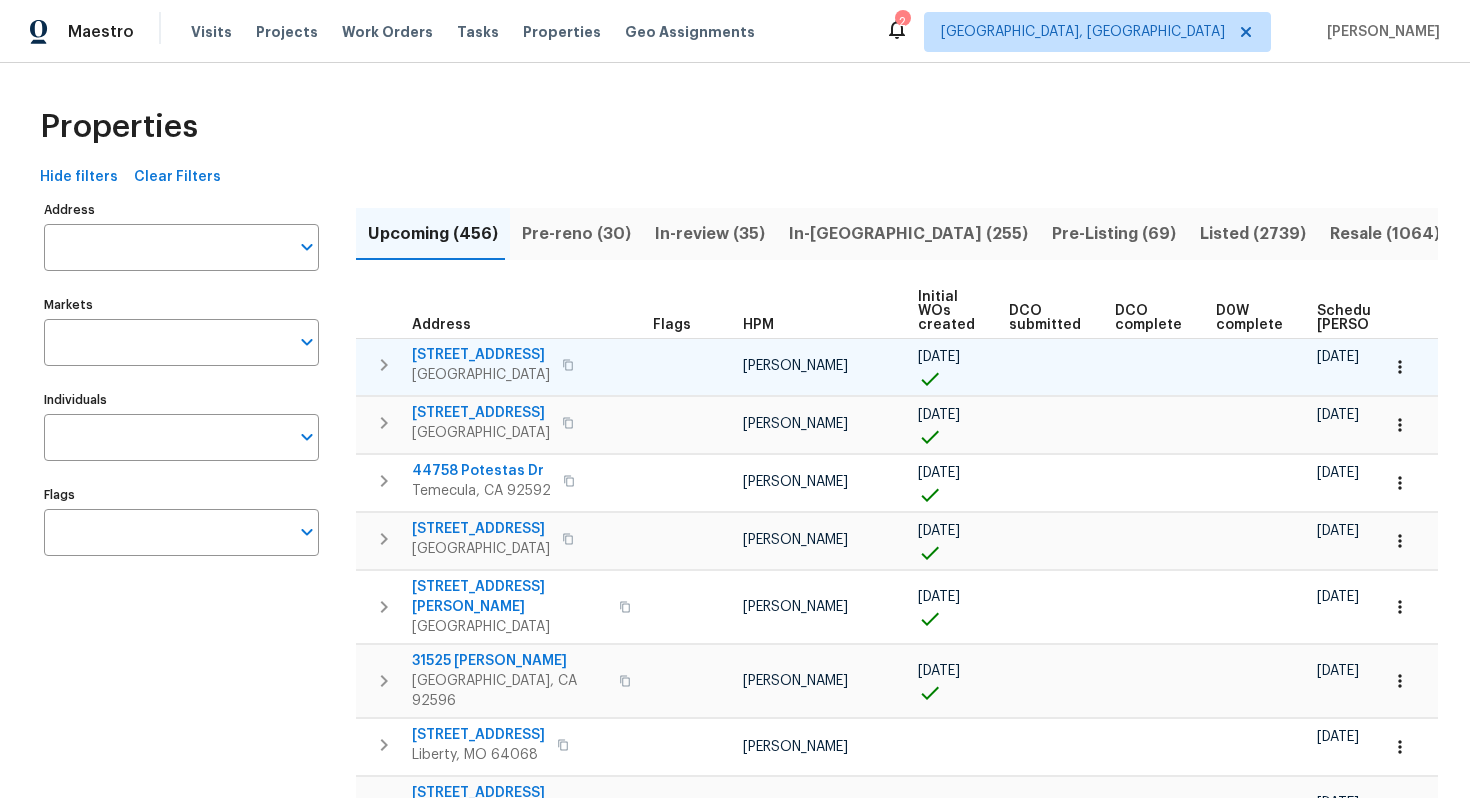 scroll, scrollTop: 0, scrollLeft: 233, axis: horizontal 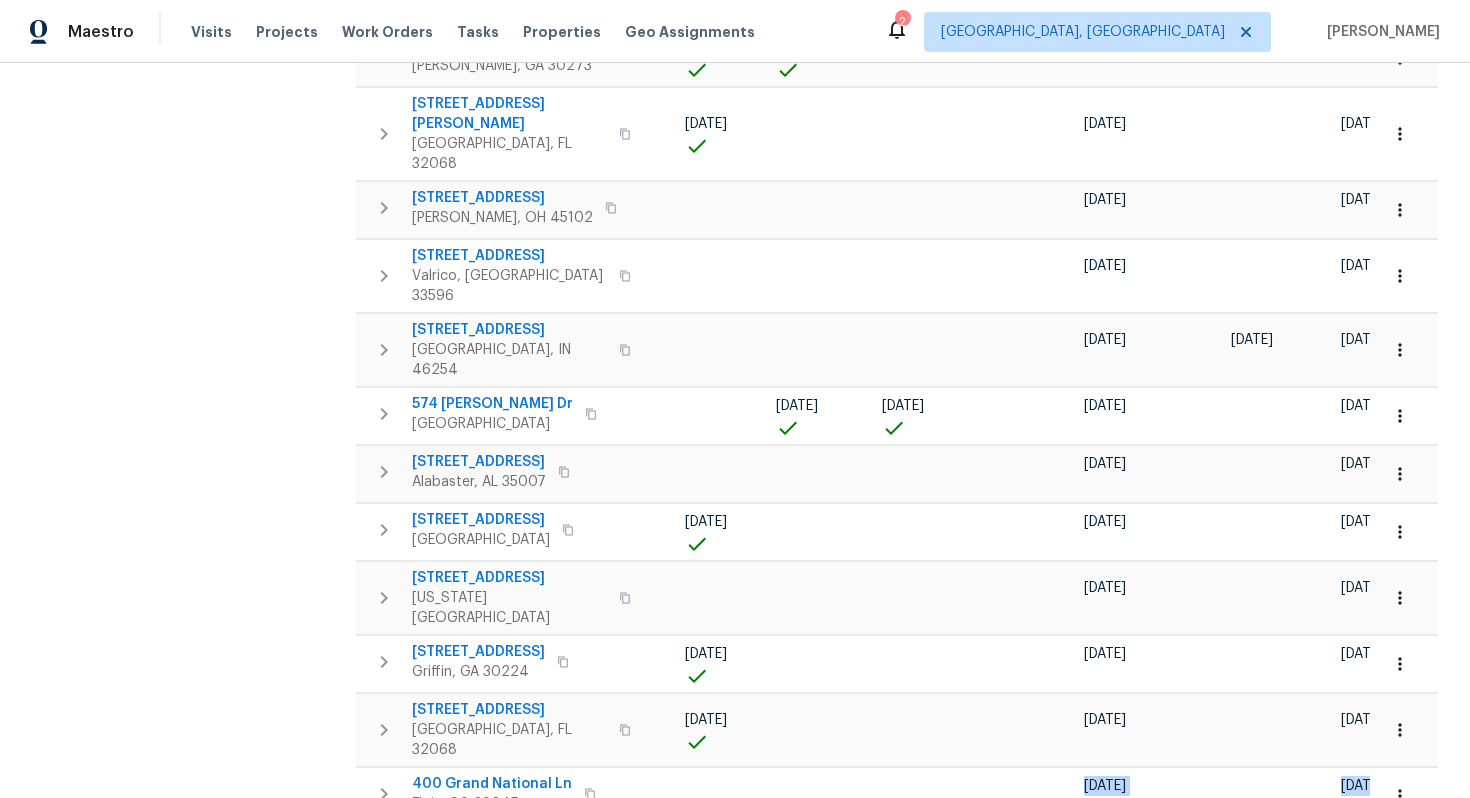 drag, startPoint x: 641, startPoint y: 245, endPoint x: 1239, endPoint y: 788, distance: 807.7456 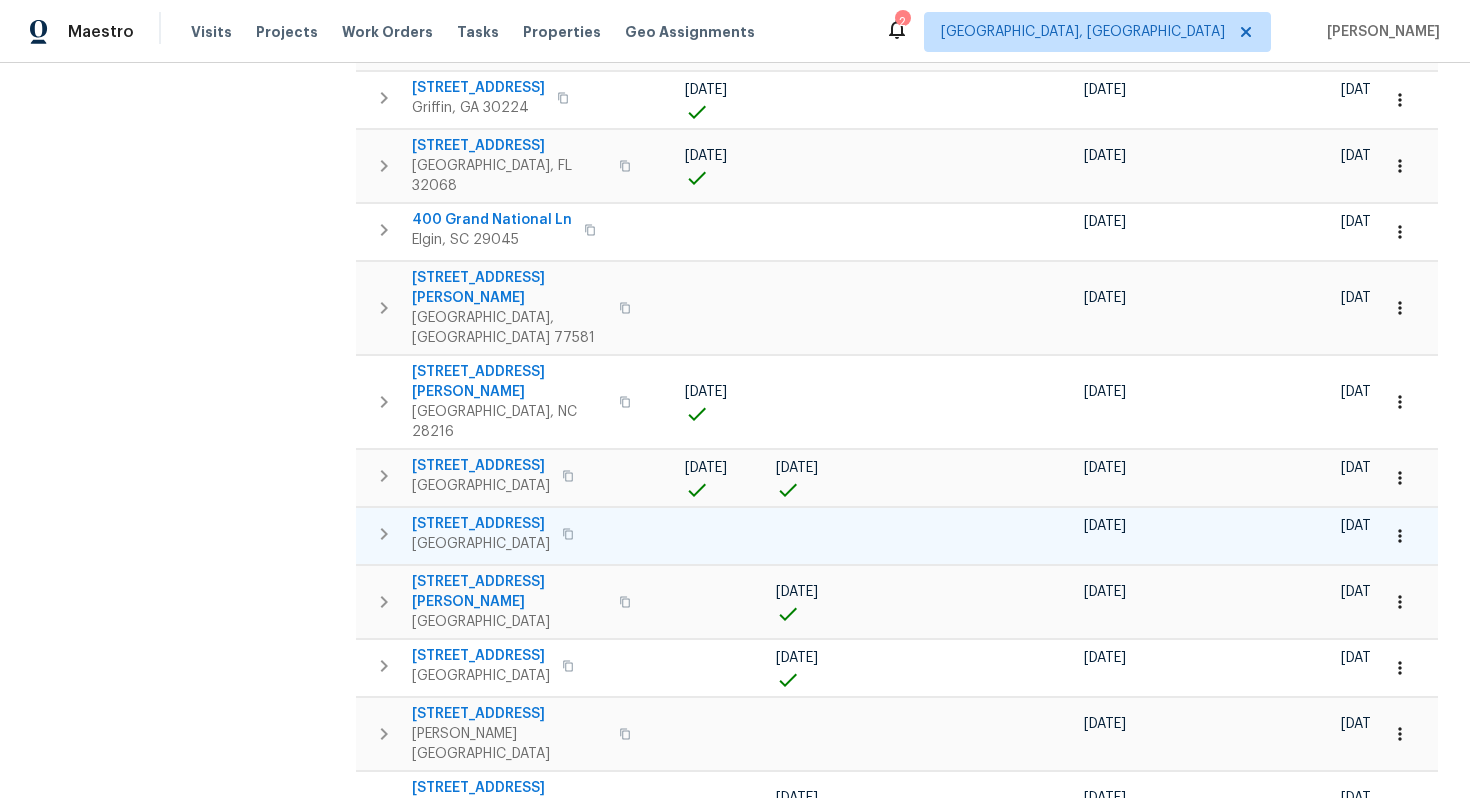 scroll, scrollTop: 5436, scrollLeft: 0, axis: vertical 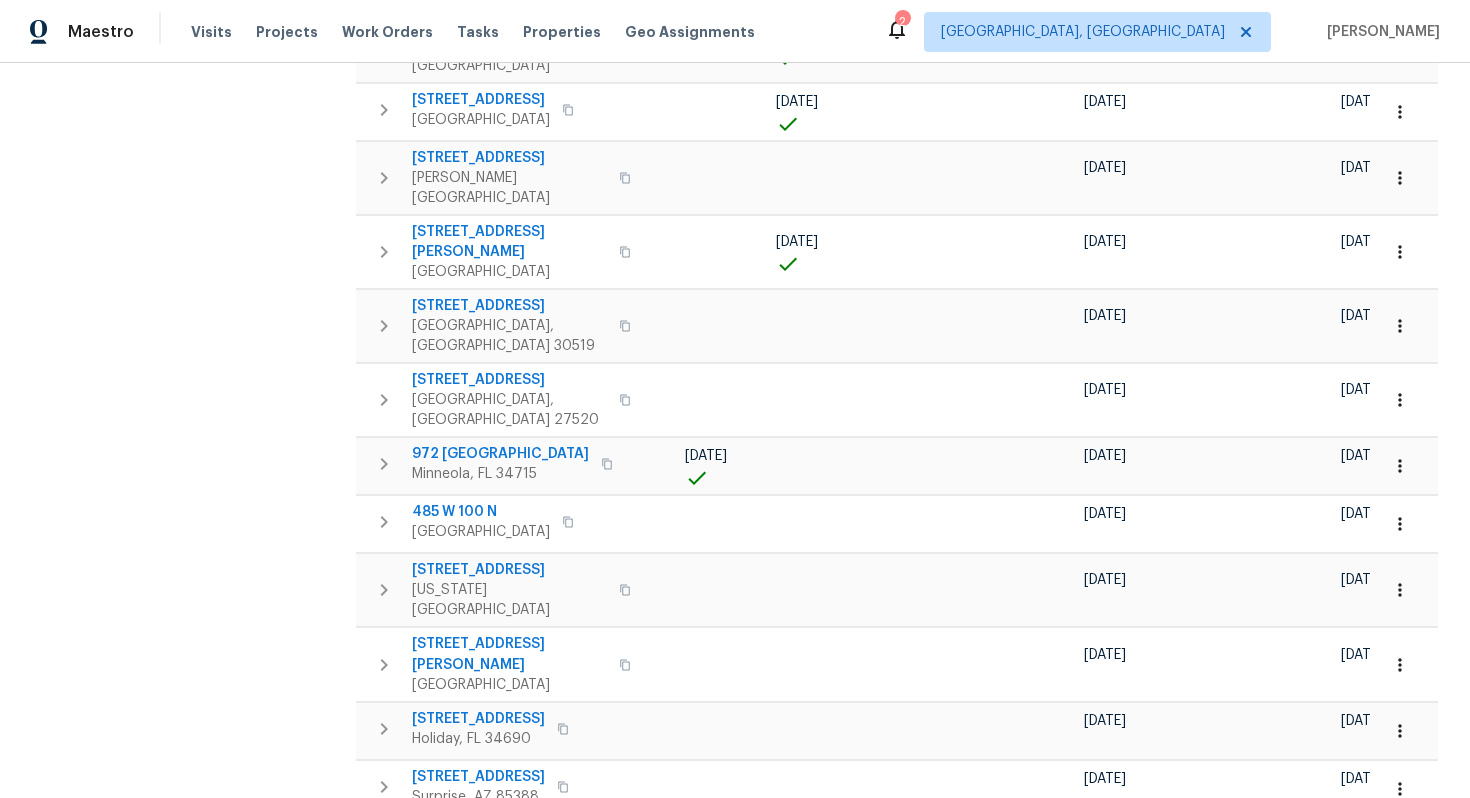 click on "2" at bounding box center (1035, 1554) 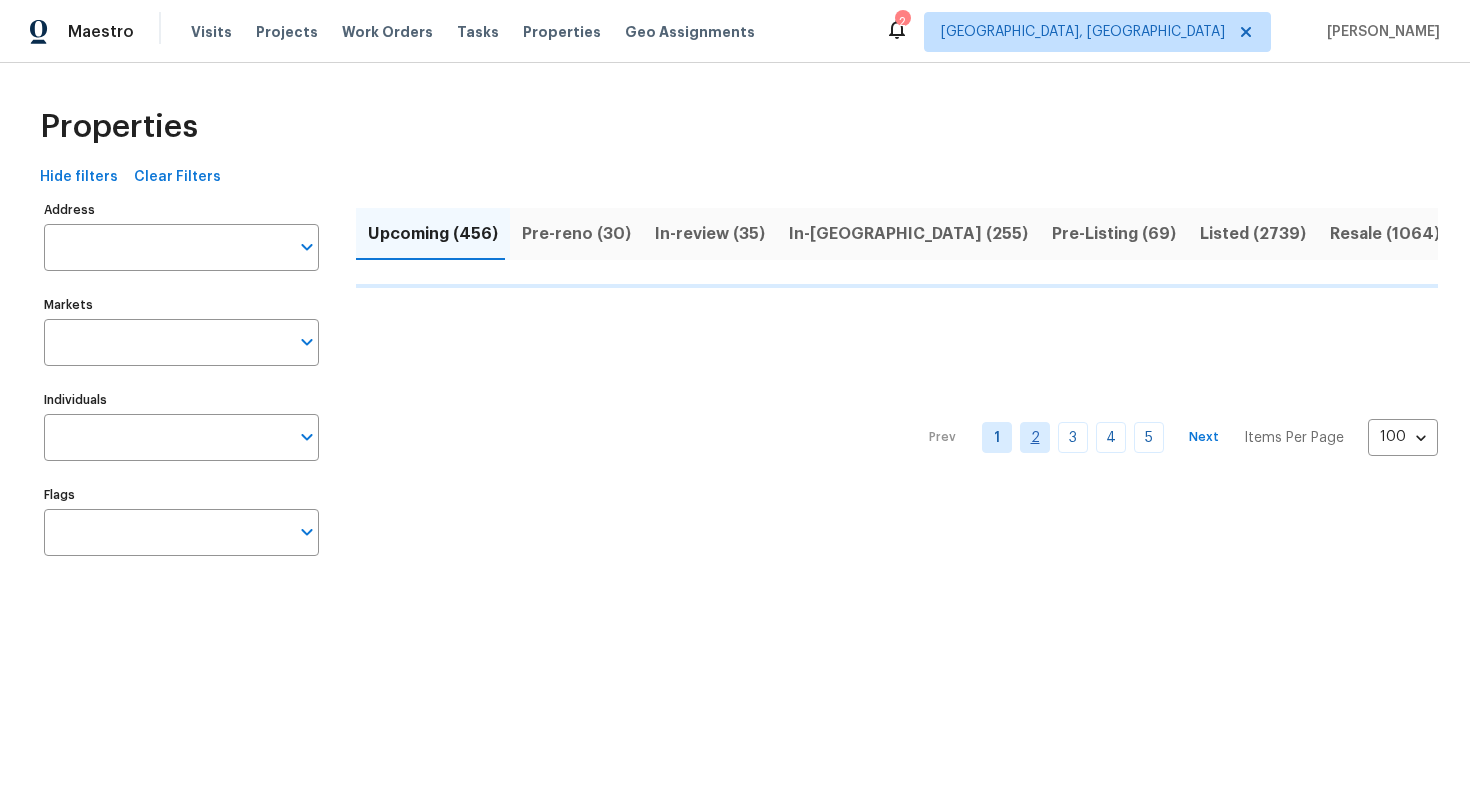 scroll, scrollTop: 0, scrollLeft: 0, axis: both 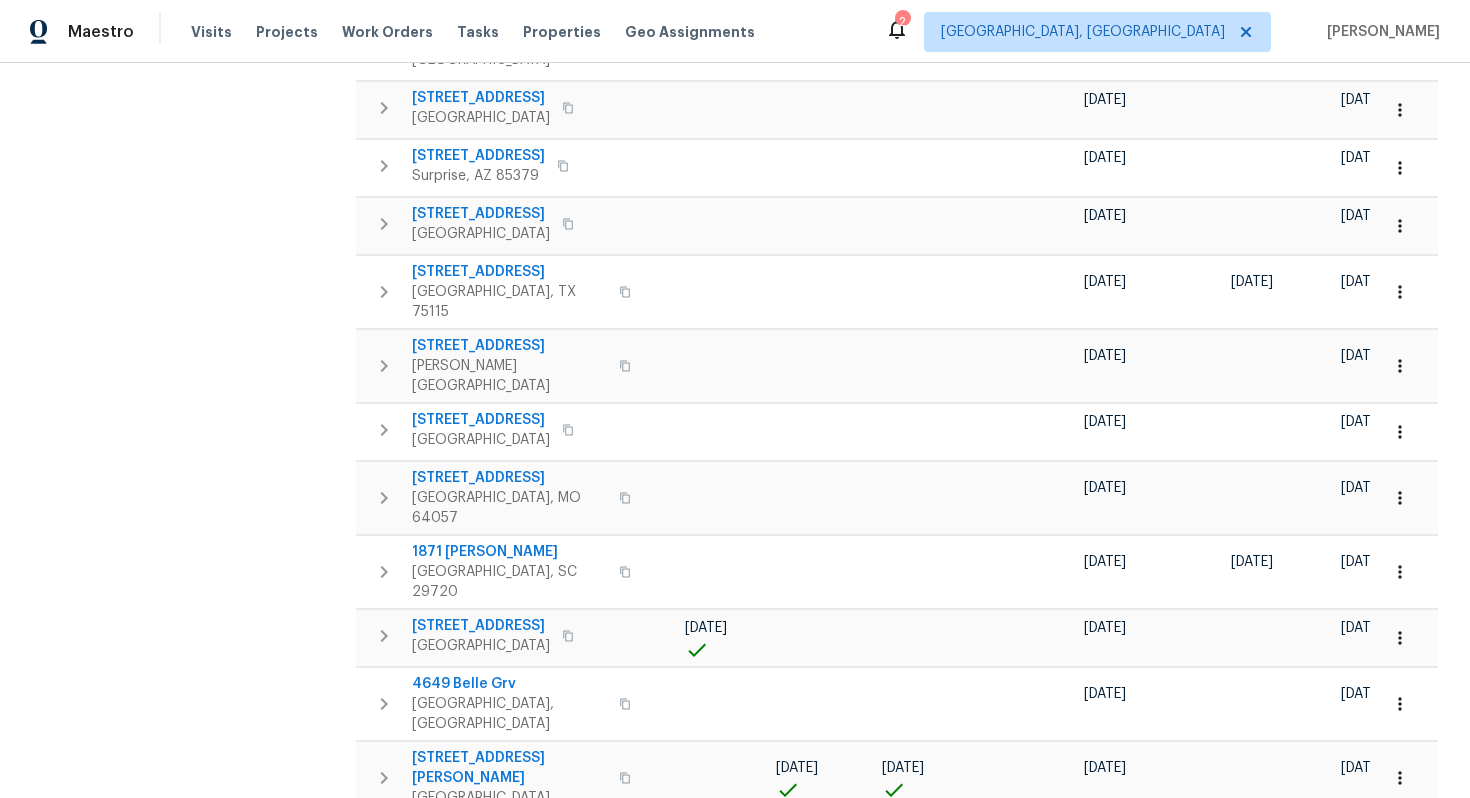 click on "1" at bounding box center (997, 1526) 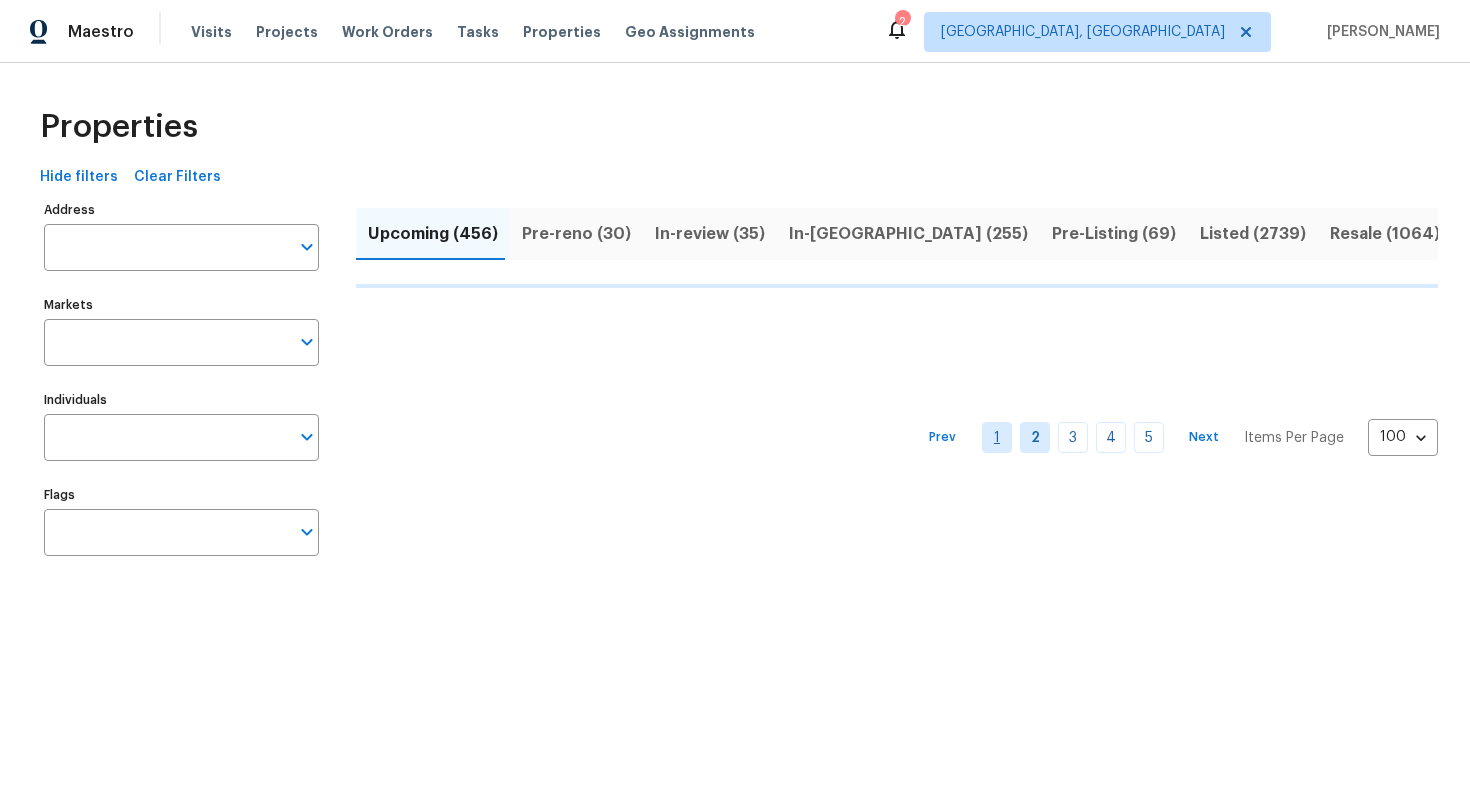 scroll, scrollTop: 0, scrollLeft: 0, axis: both 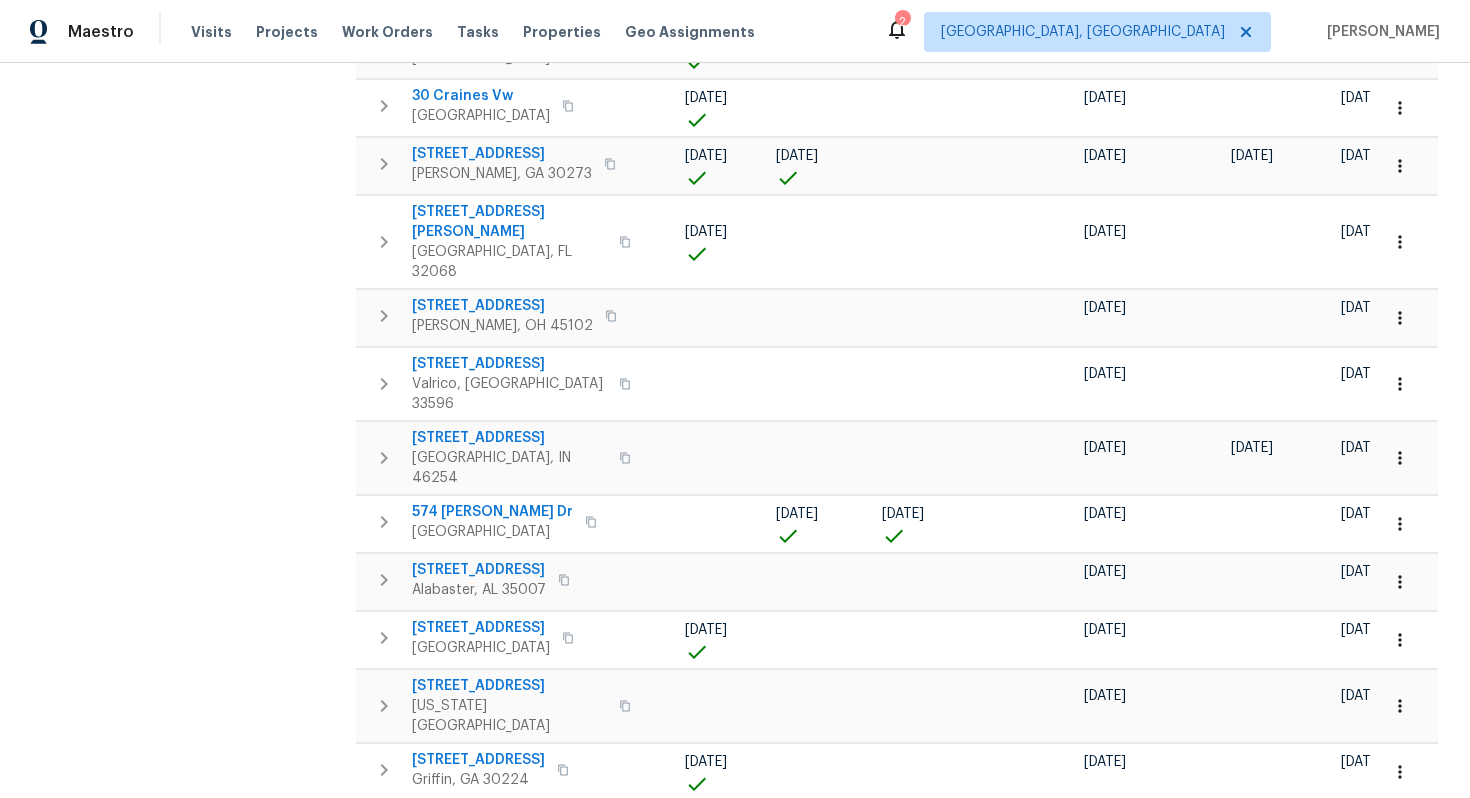 click 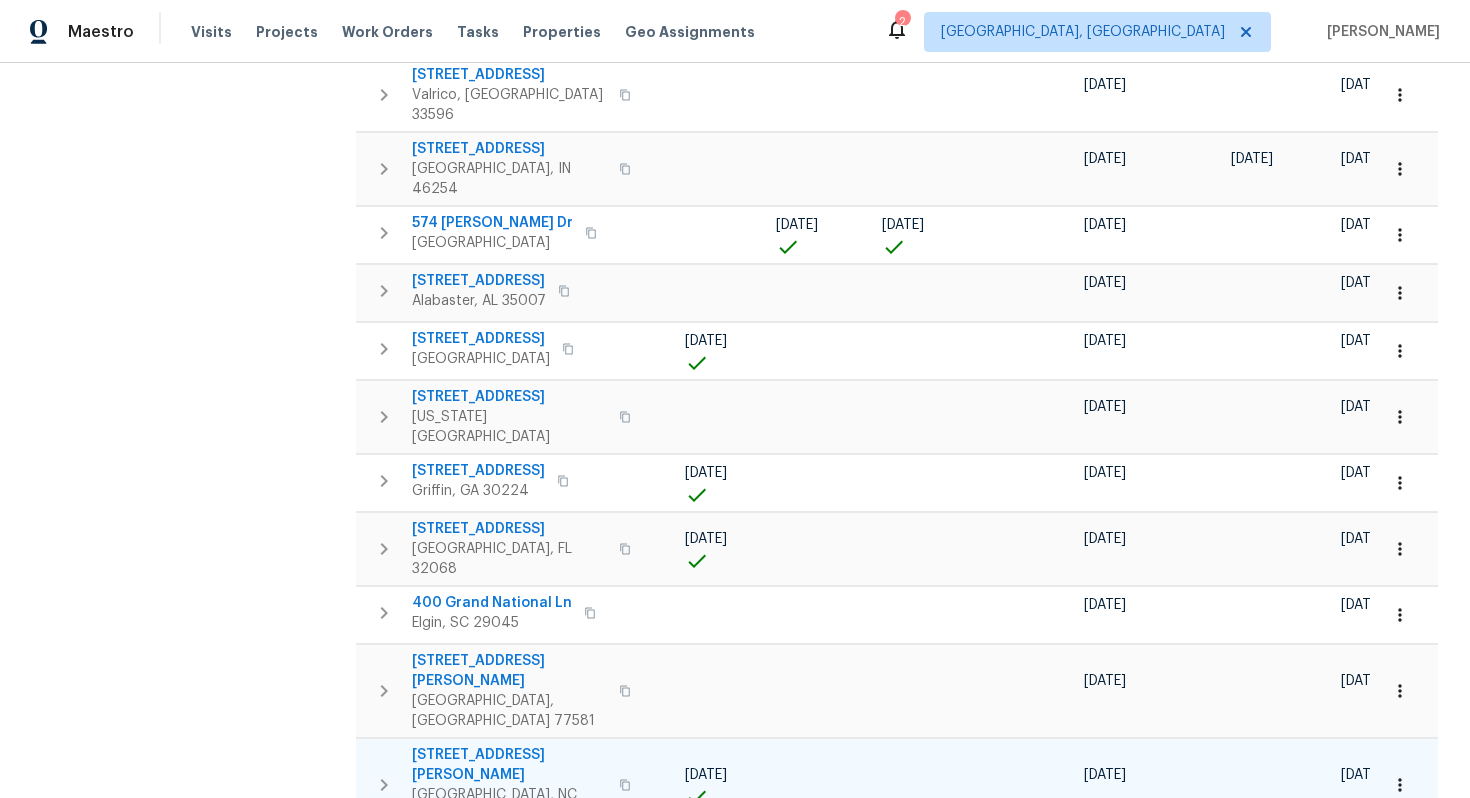 scroll, scrollTop: 4512, scrollLeft: 0, axis: vertical 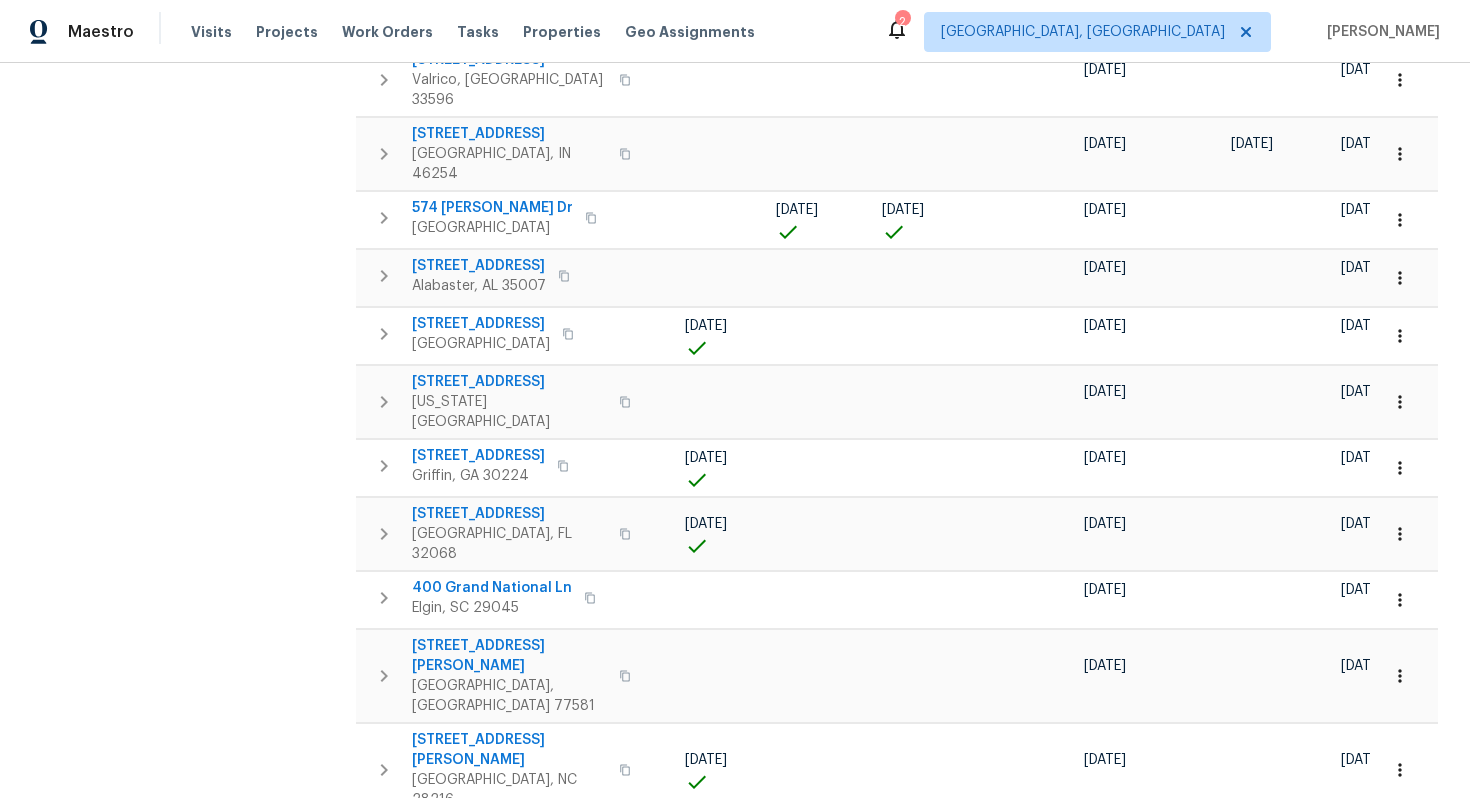 click at bounding box center (625, 970) 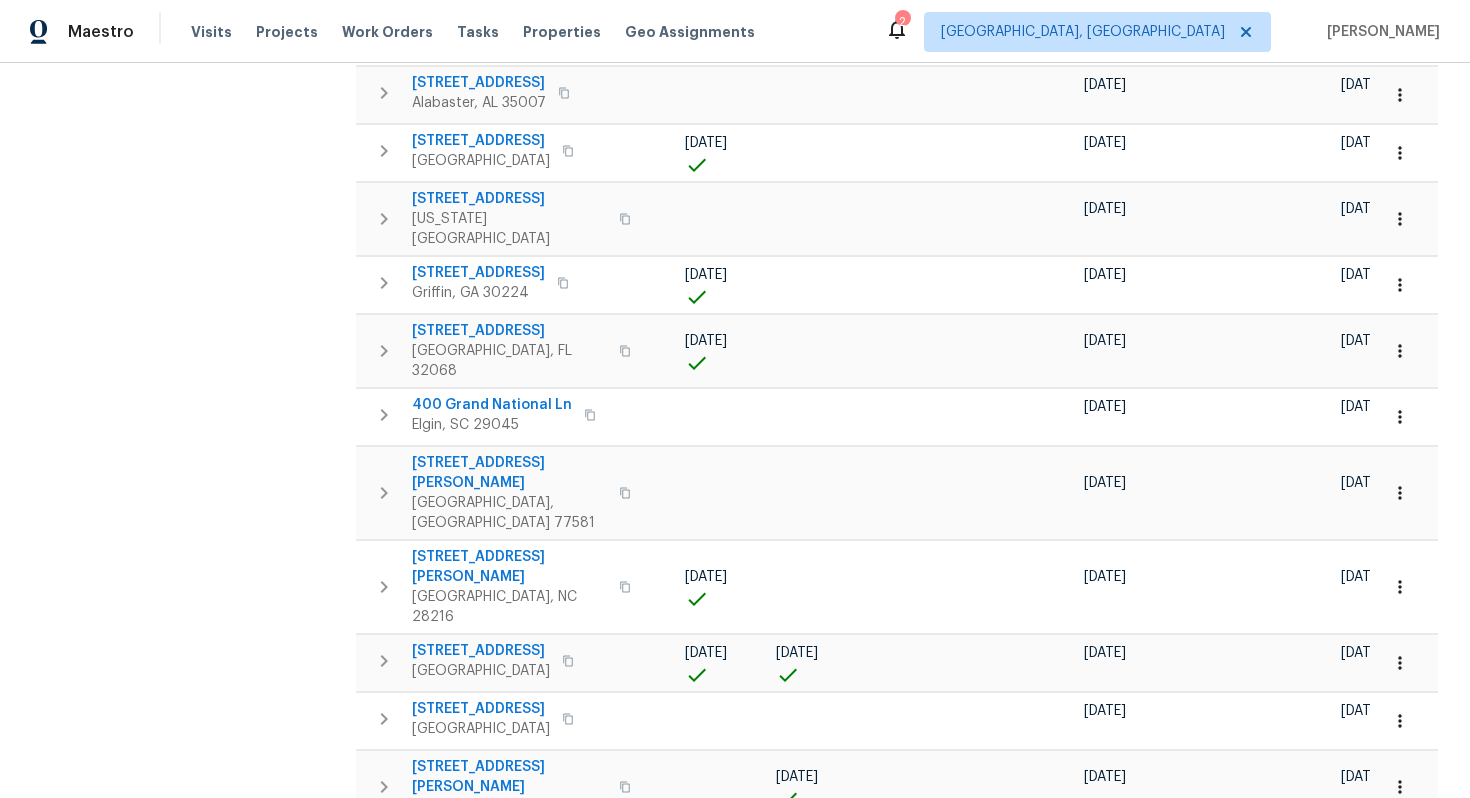 scroll, scrollTop: 4708, scrollLeft: 0, axis: vertical 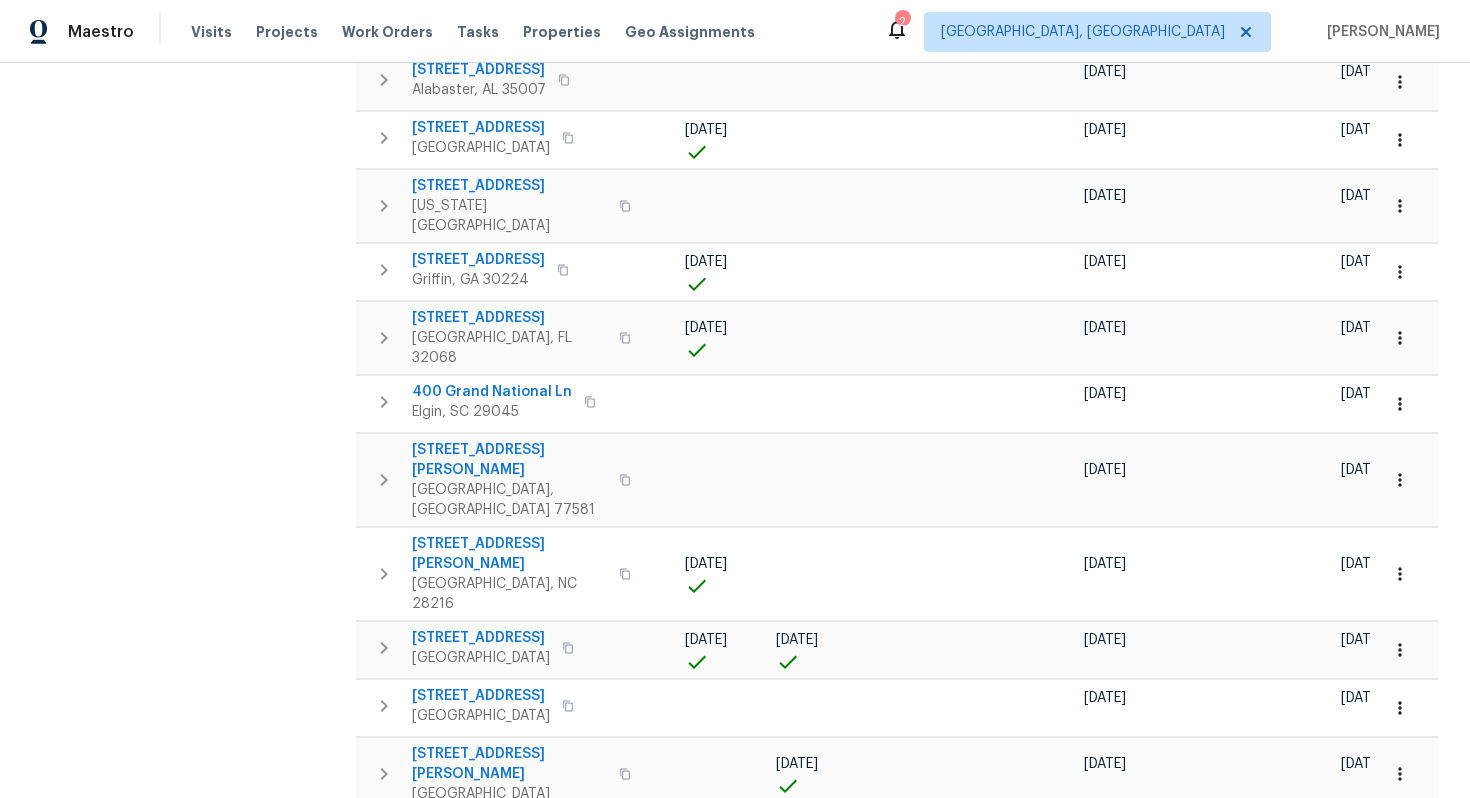 click 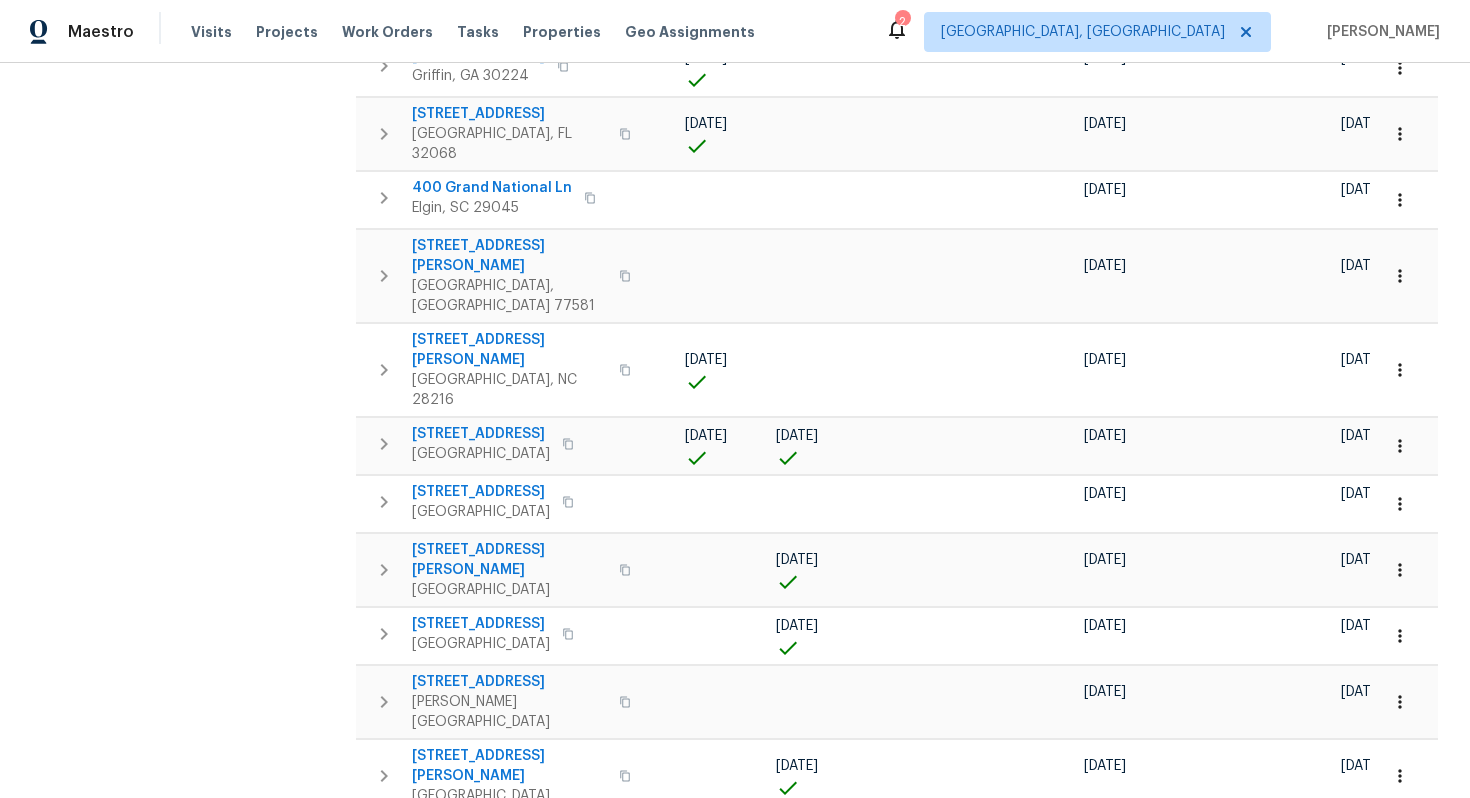 scroll, scrollTop: 4937, scrollLeft: 0, axis: vertical 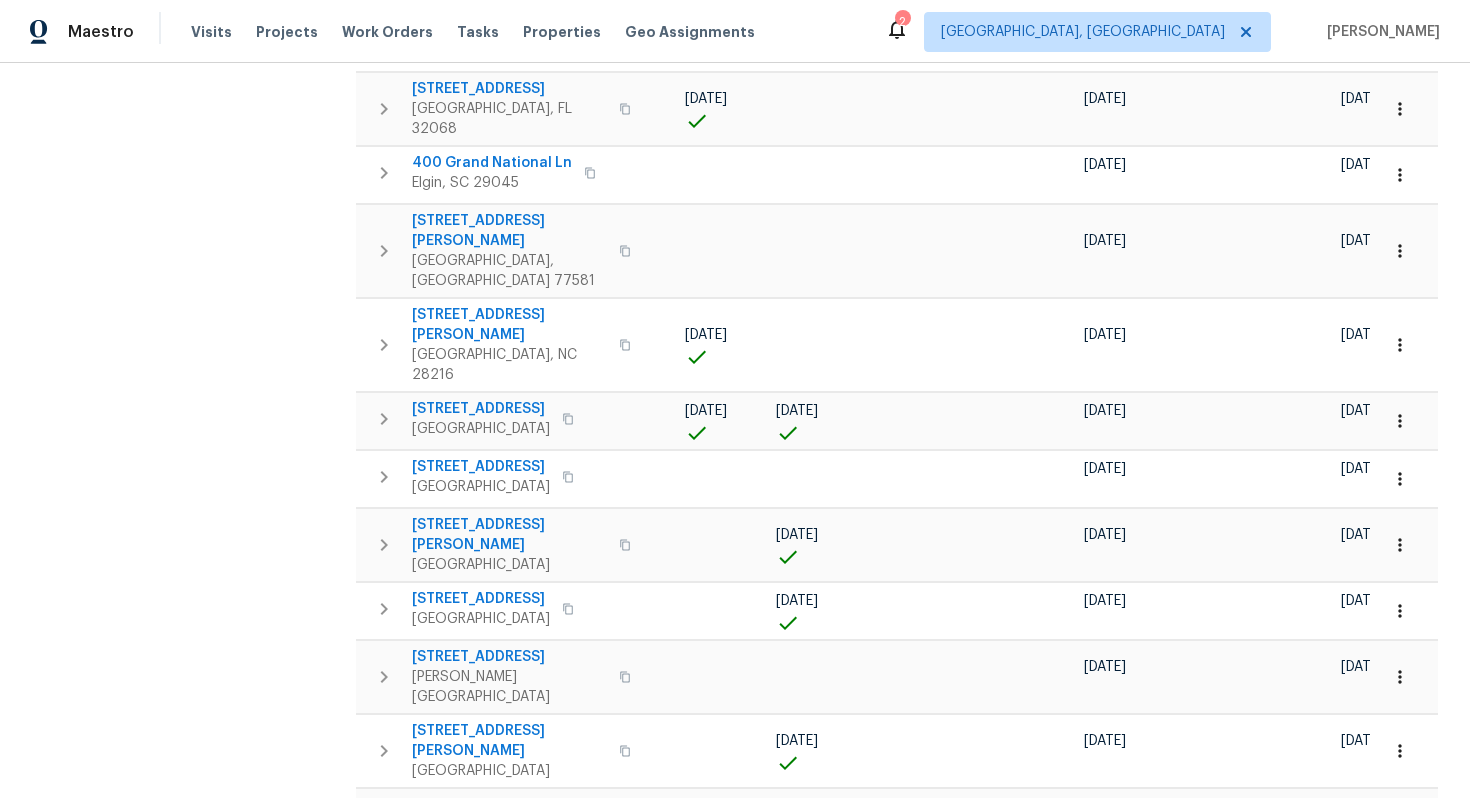 click 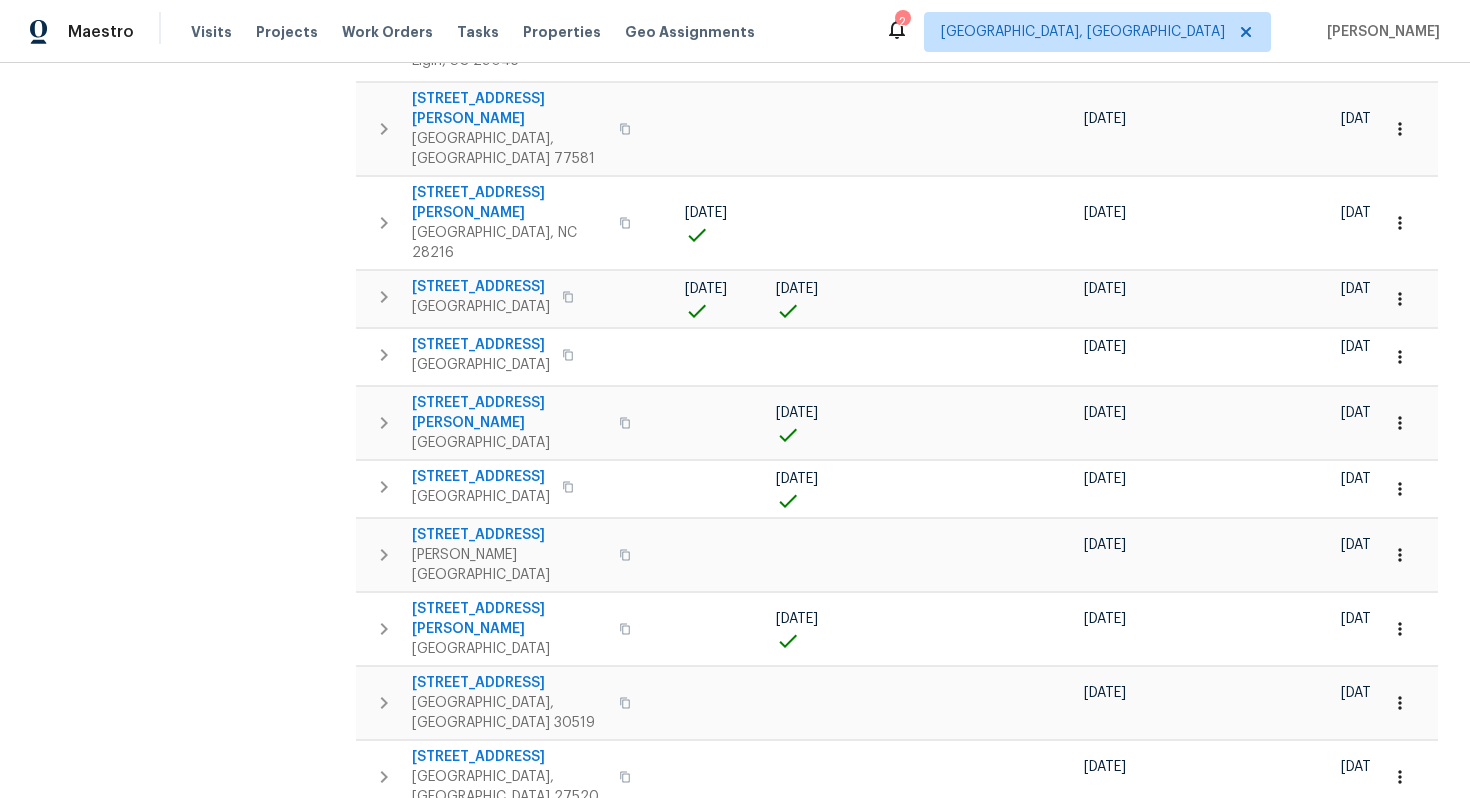 scroll, scrollTop: 5072, scrollLeft: 0, axis: vertical 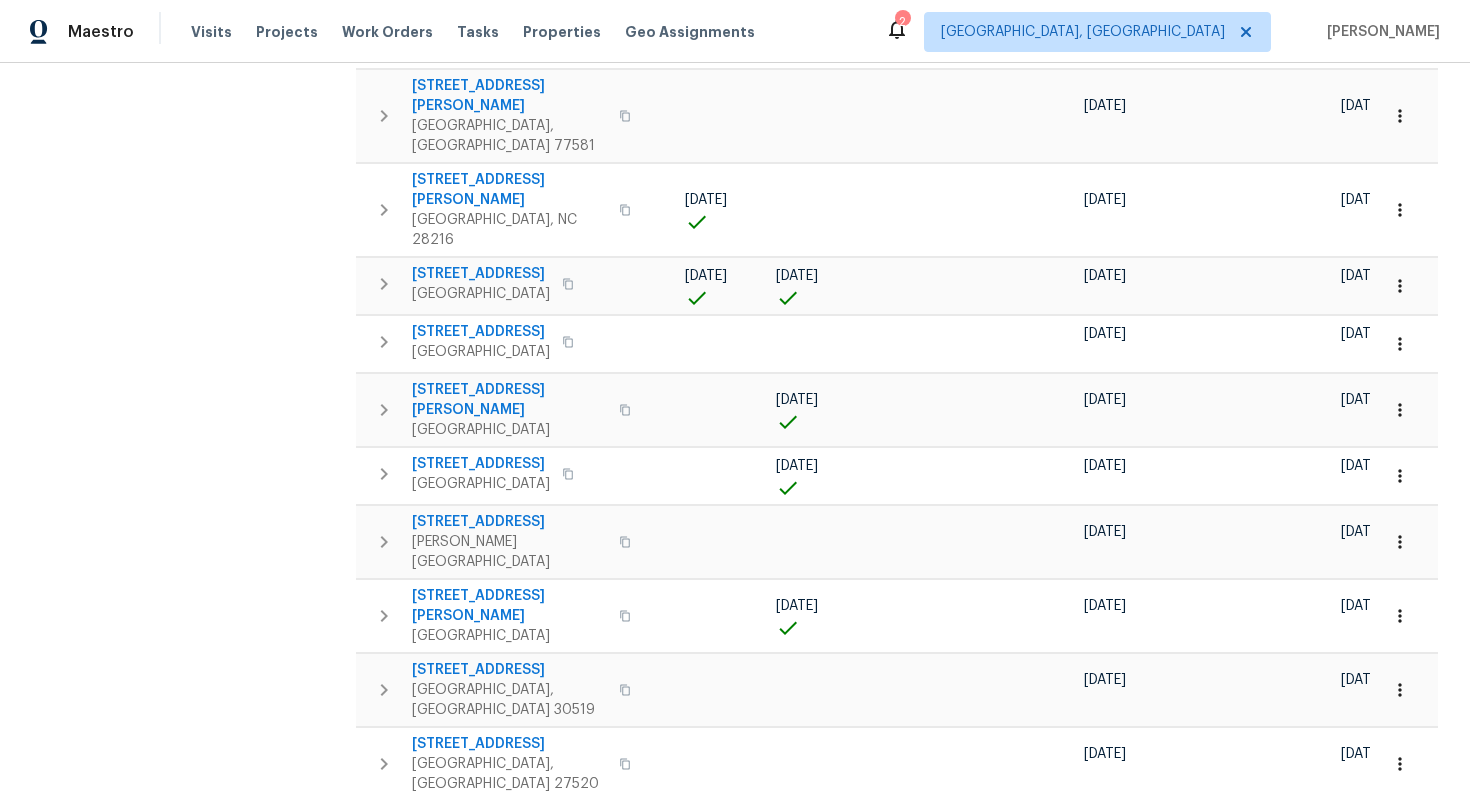 click at bounding box center [563, 1093] 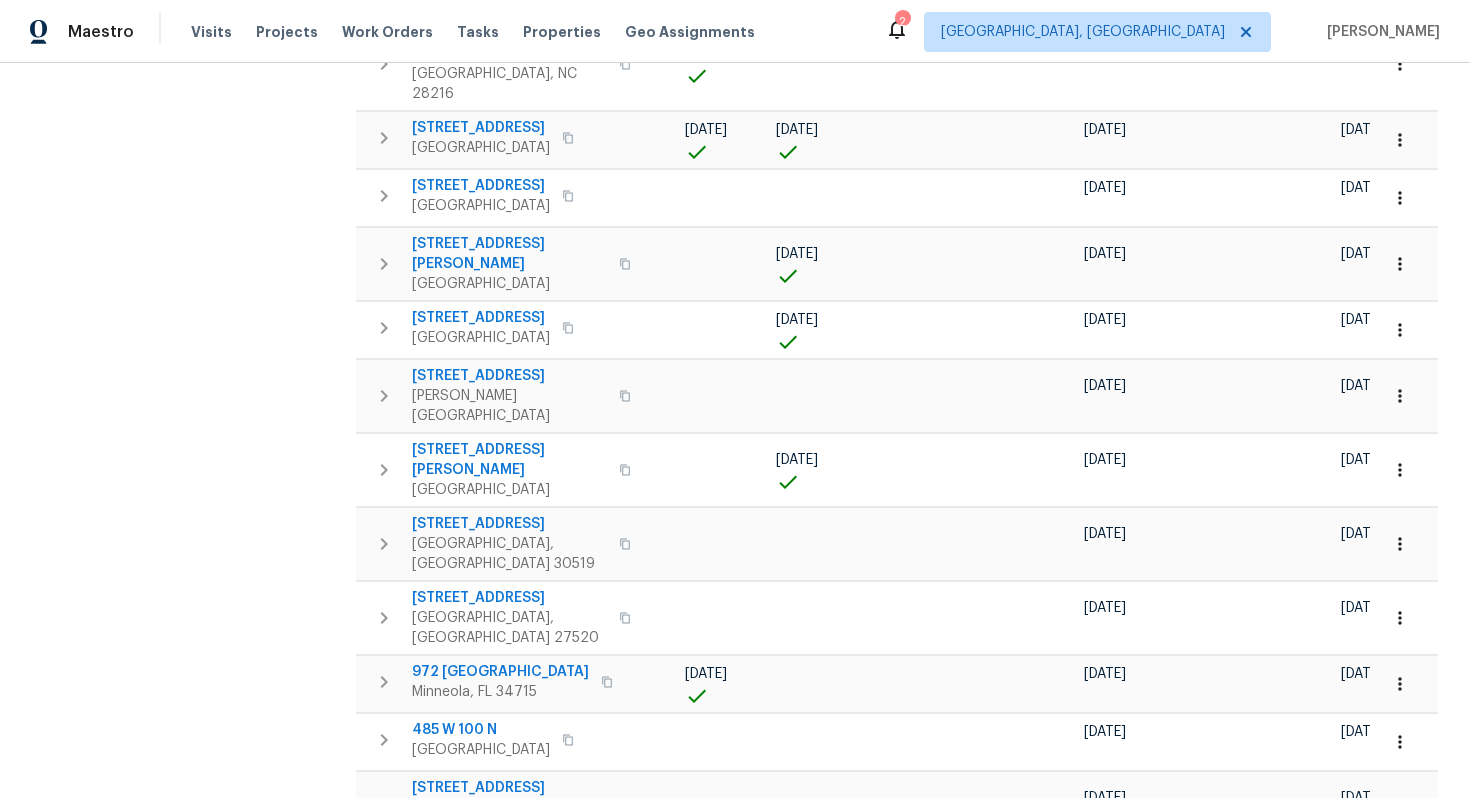 scroll, scrollTop: 5226, scrollLeft: 0, axis: vertical 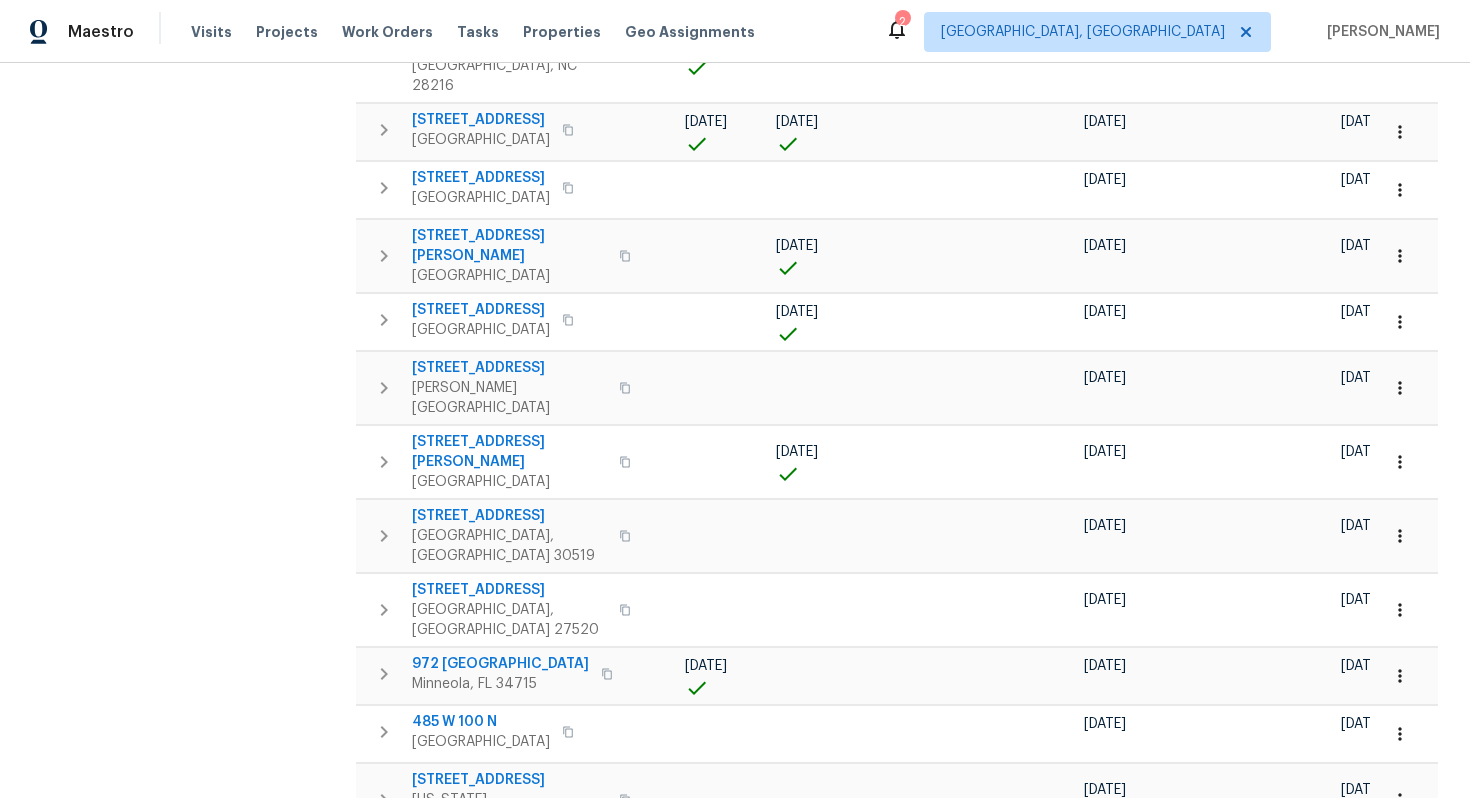 click at bounding box center [568, 1055] 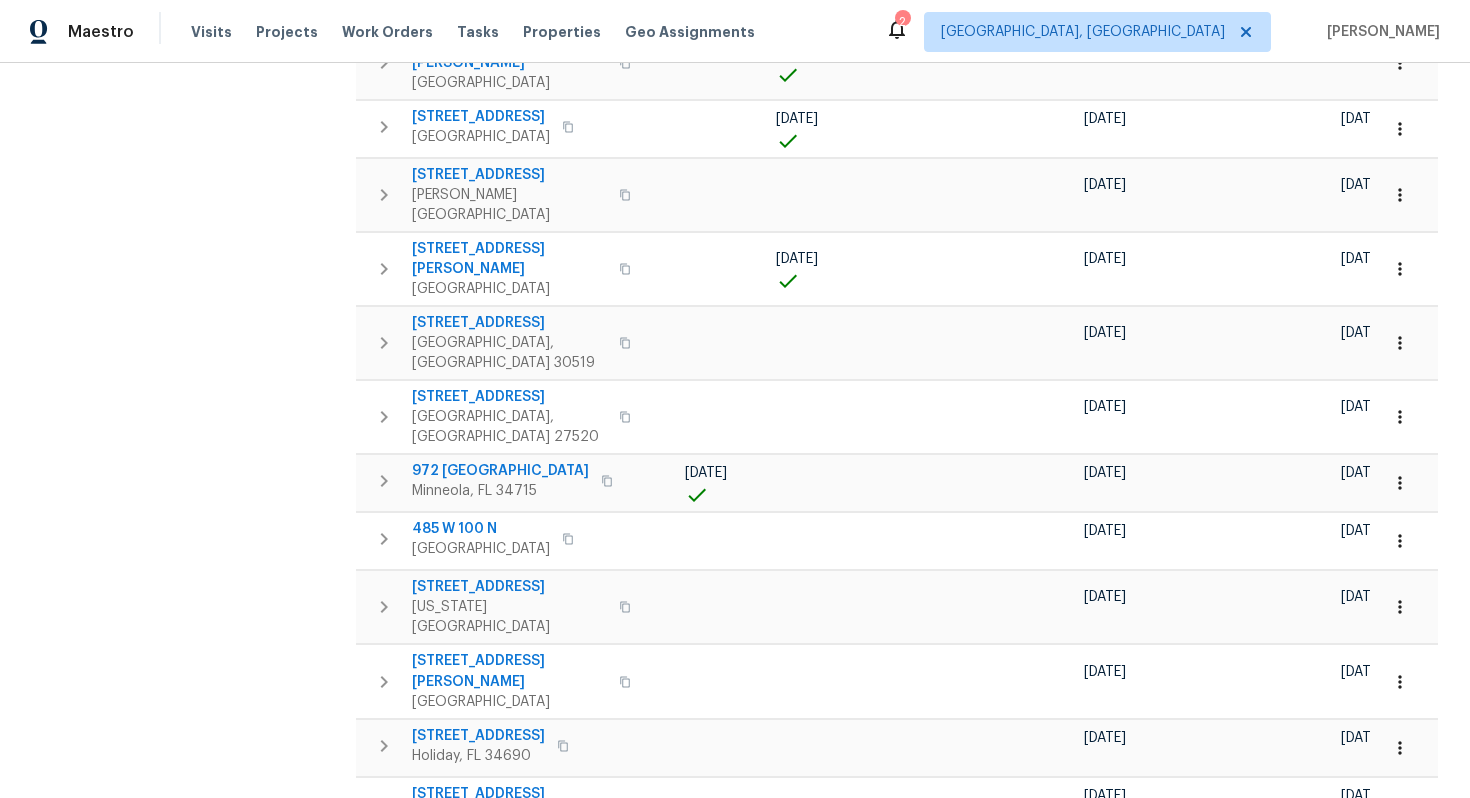 scroll, scrollTop: 5425, scrollLeft: 0, axis: vertical 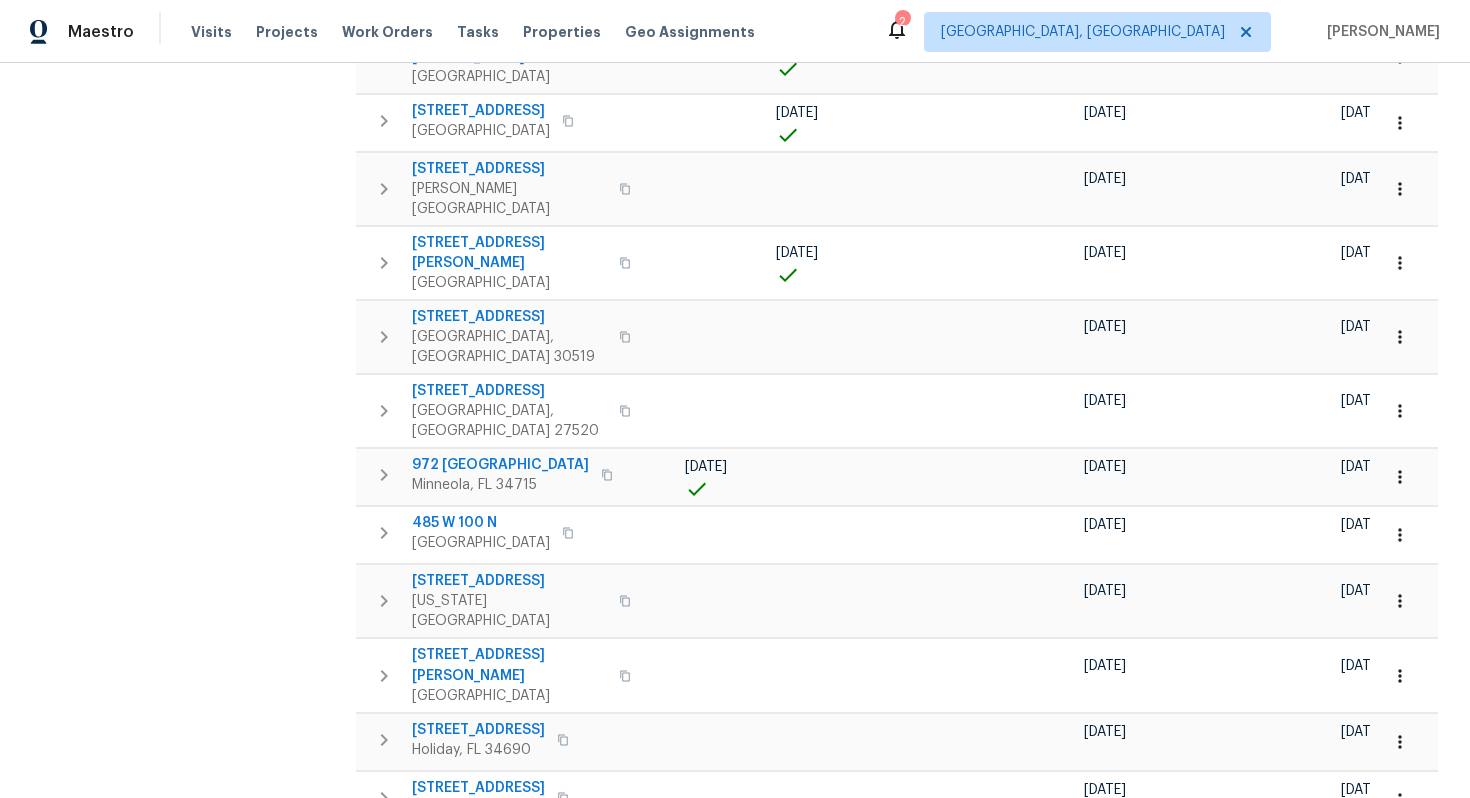 click 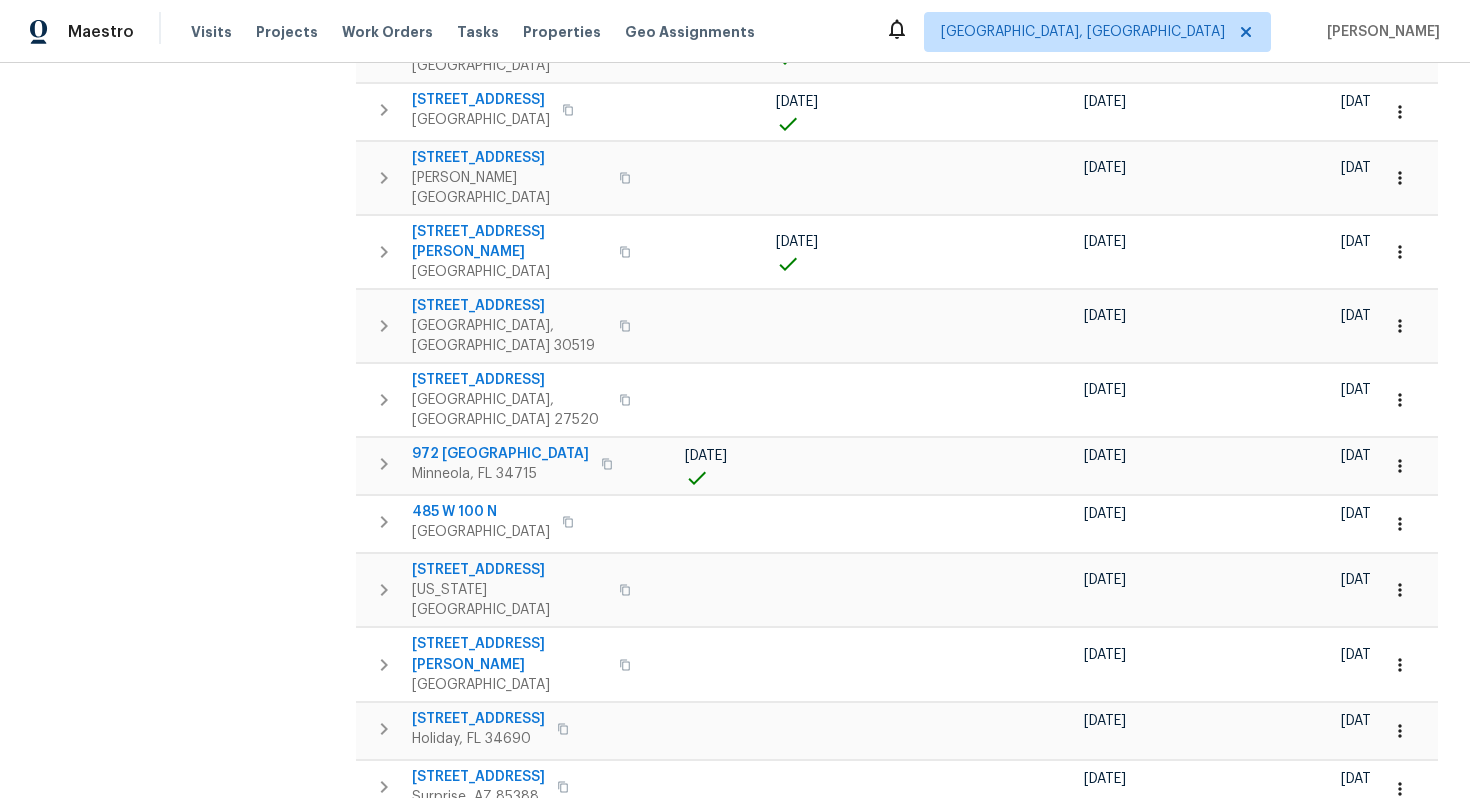 click on "Prev 1 2 3 4 5 Next Items Per Page 100 100 ​" at bounding box center [1174, 1554] 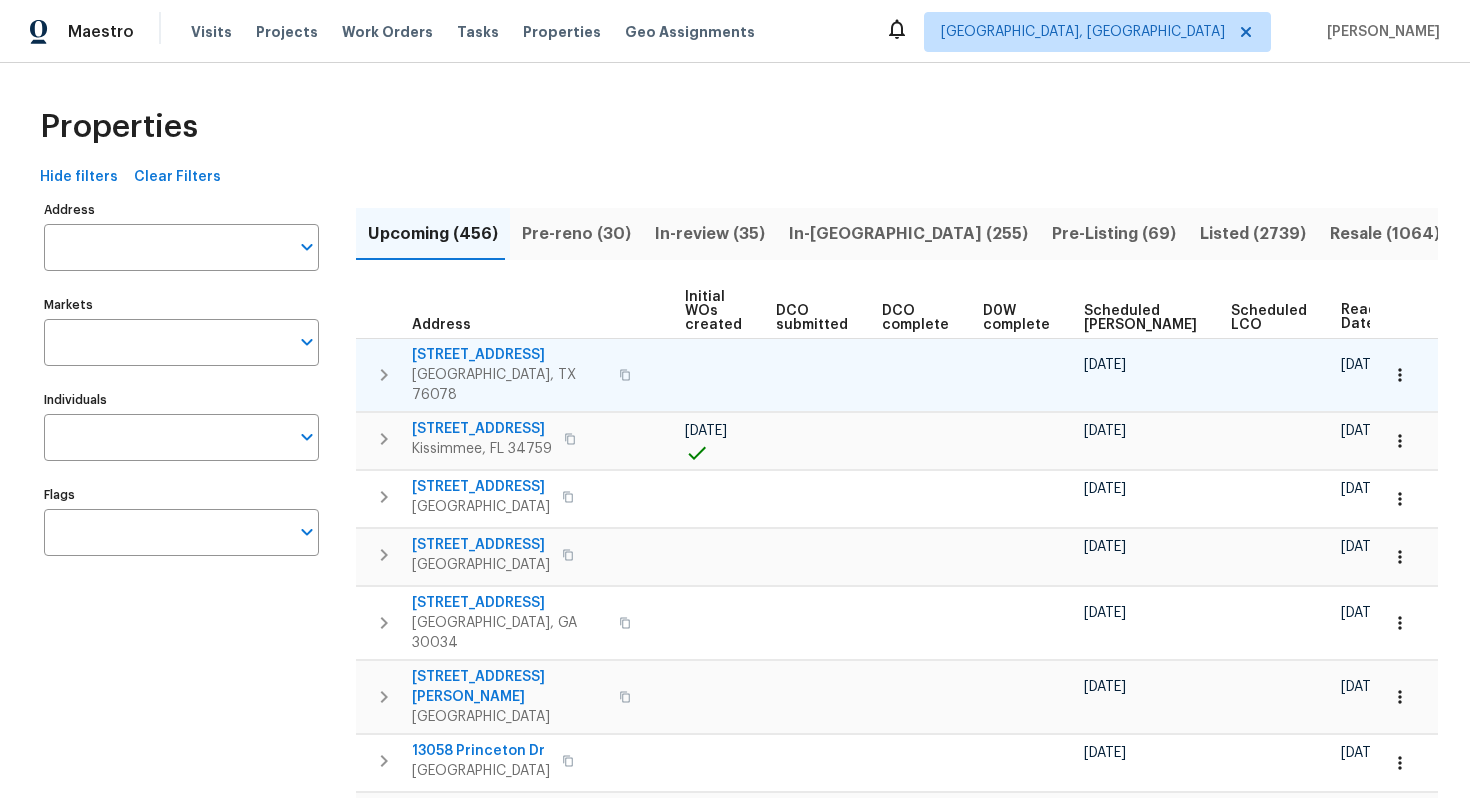 scroll, scrollTop: 0, scrollLeft: 0, axis: both 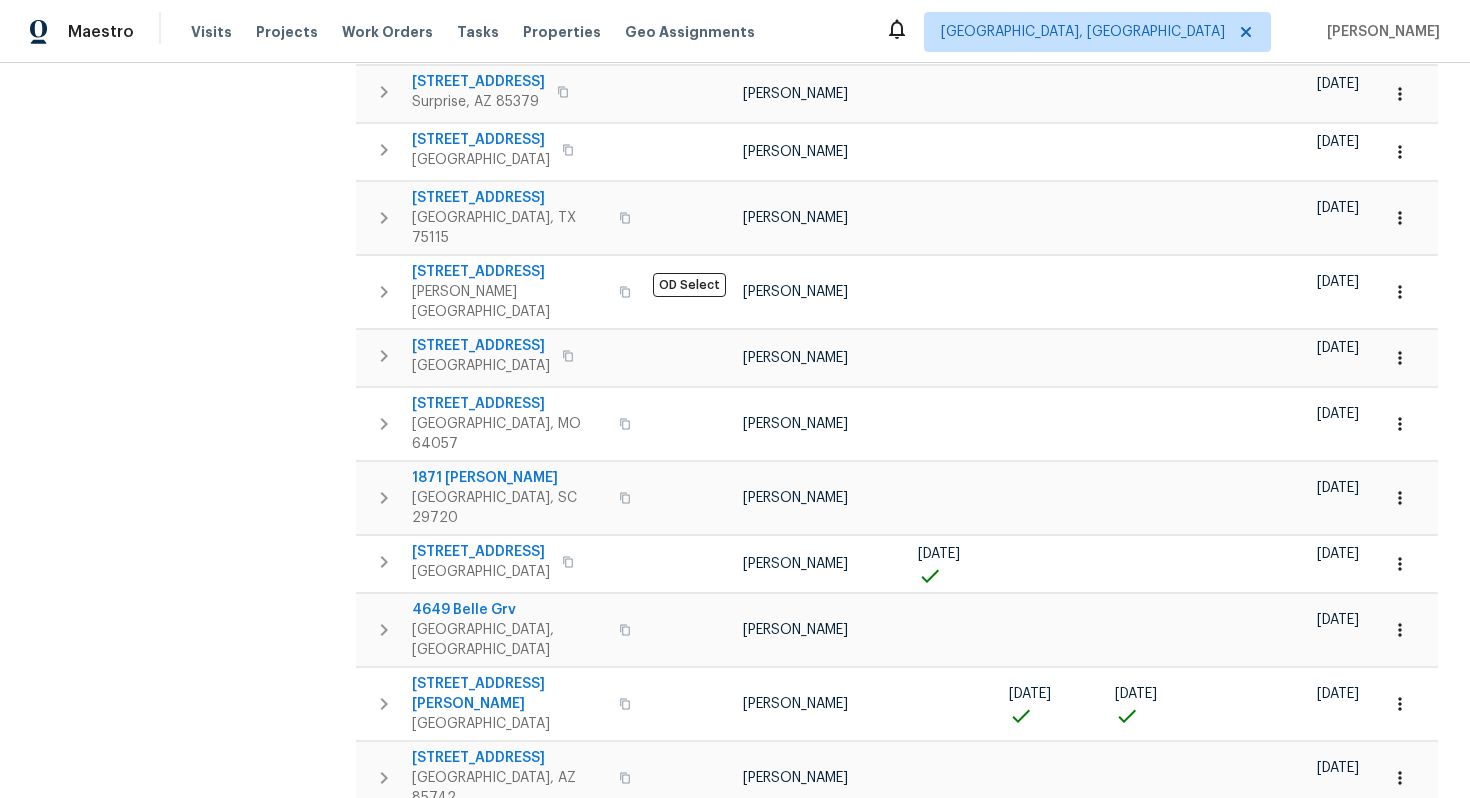 click on "1" at bounding box center (997, 1509) 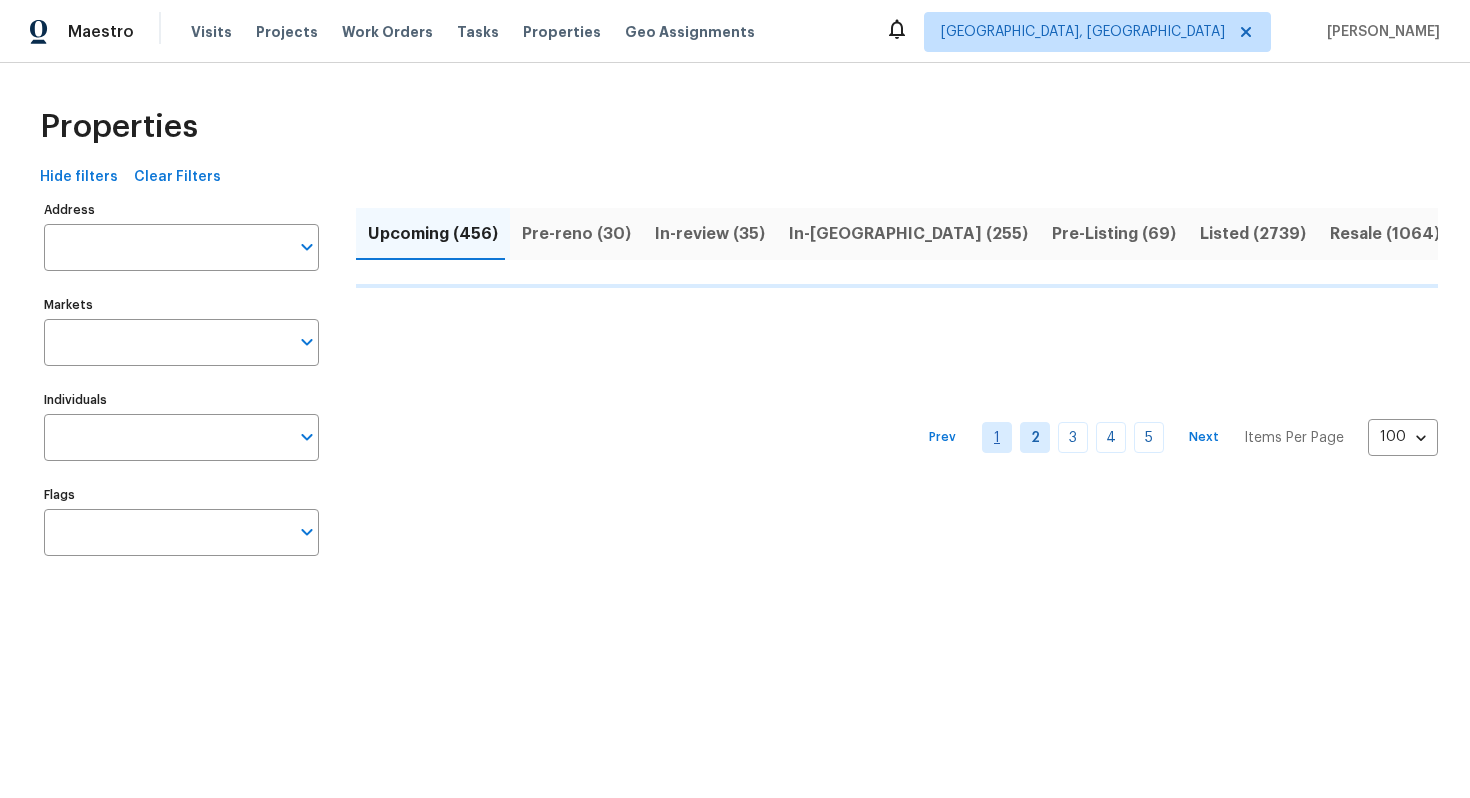 scroll, scrollTop: 0, scrollLeft: 0, axis: both 